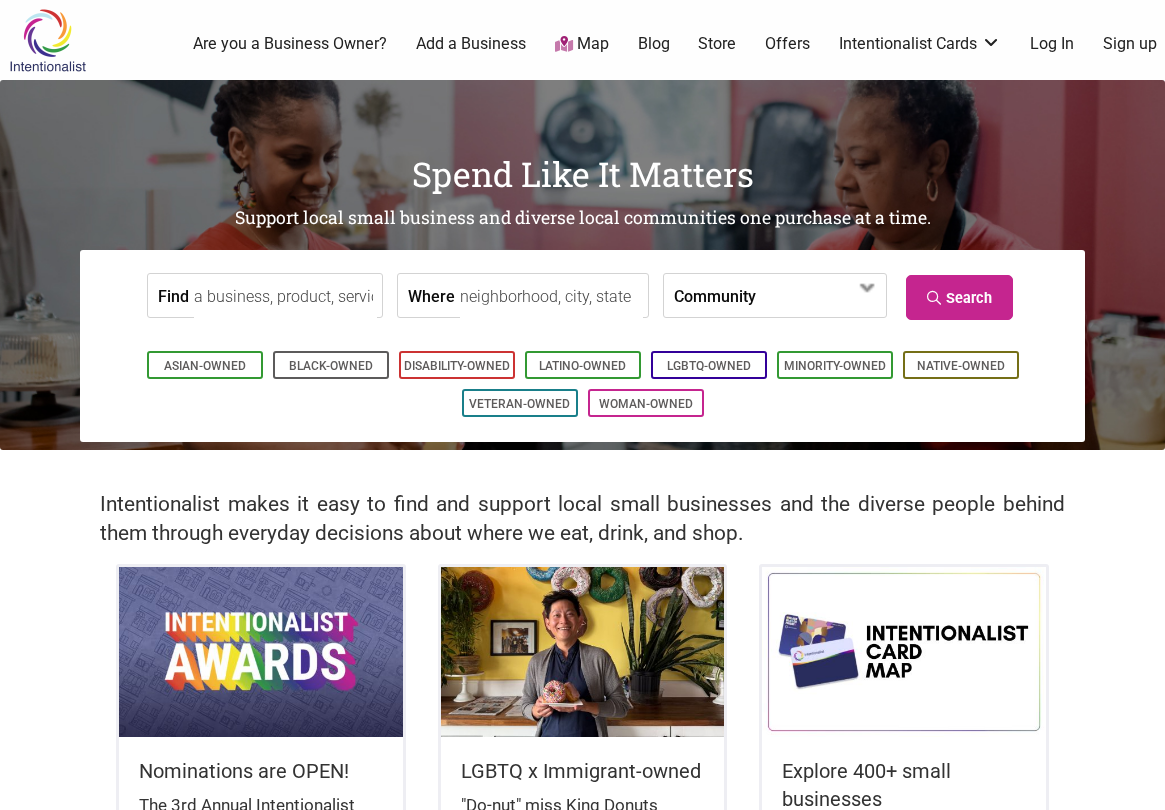 scroll, scrollTop: 0, scrollLeft: 0, axis: both 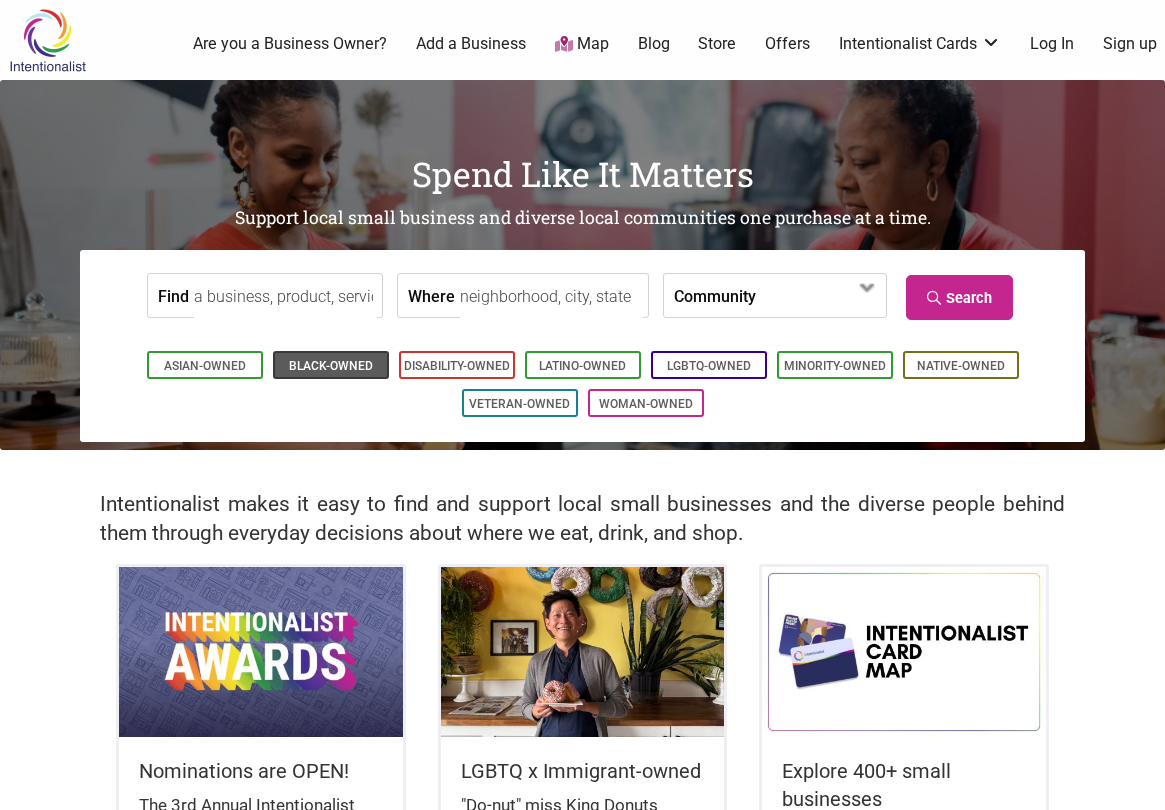 click on "Black-Owned" at bounding box center (331, 366) 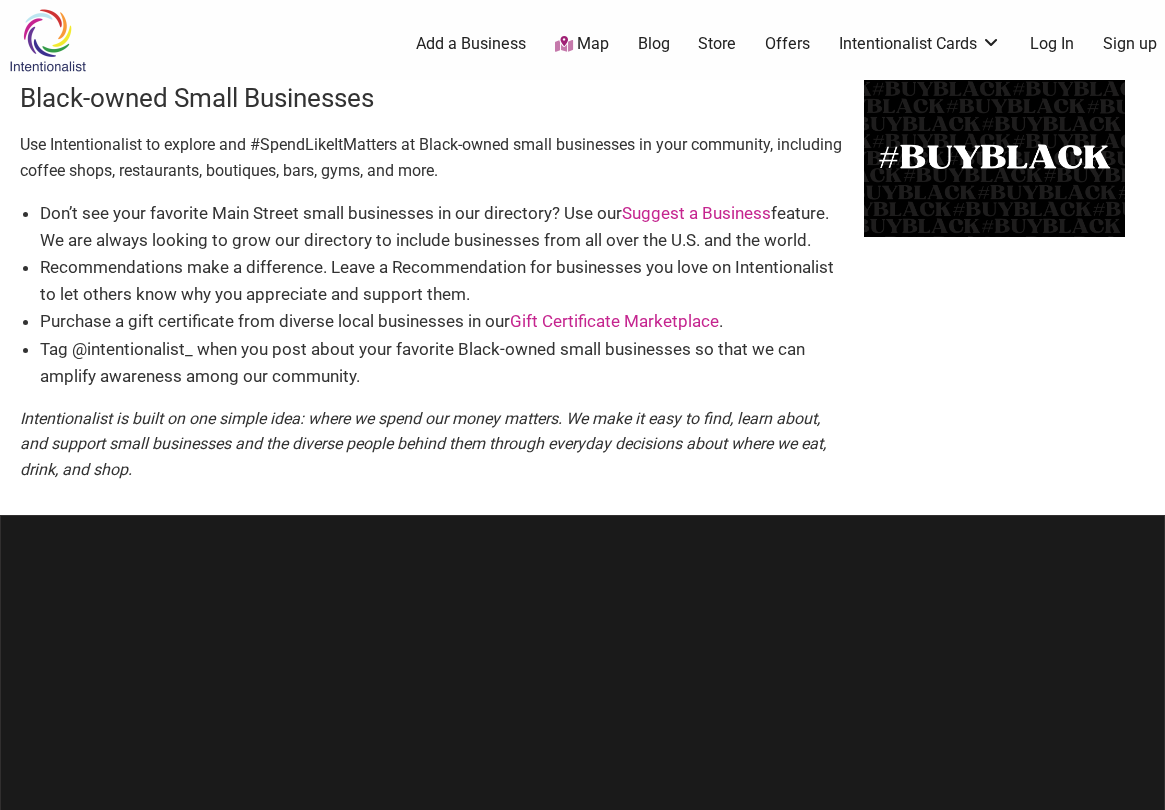 scroll, scrollTop: 0, scrollLeft: 0, axis: both 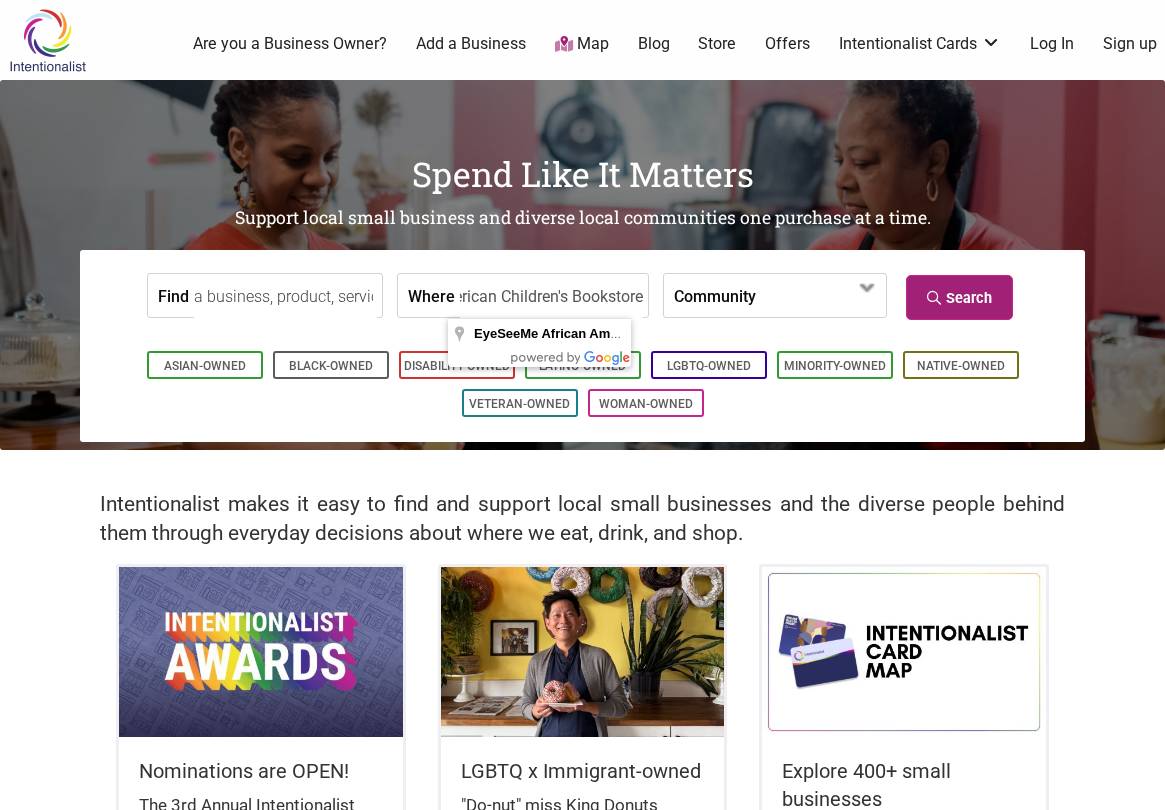 type on "EyeSeeMe African American Children's Bookstore" 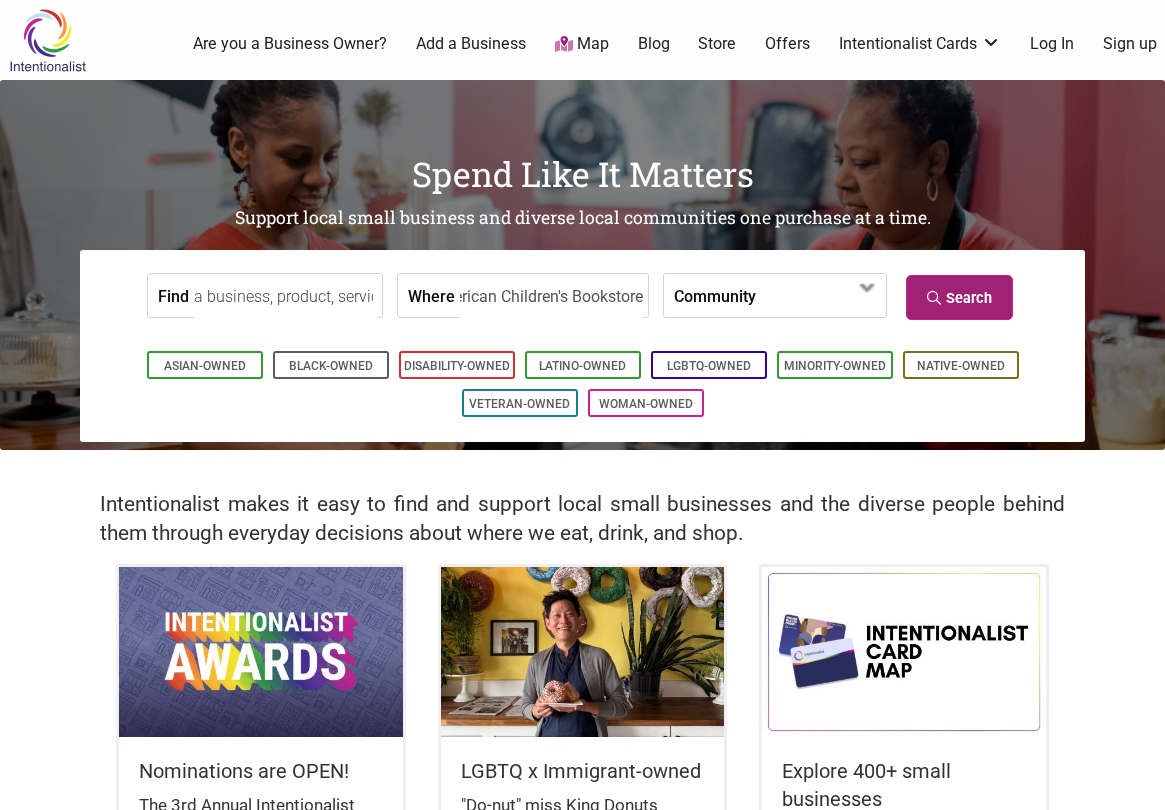 scroll, scrollTop: 0, scrollLeft: 0, axis: both 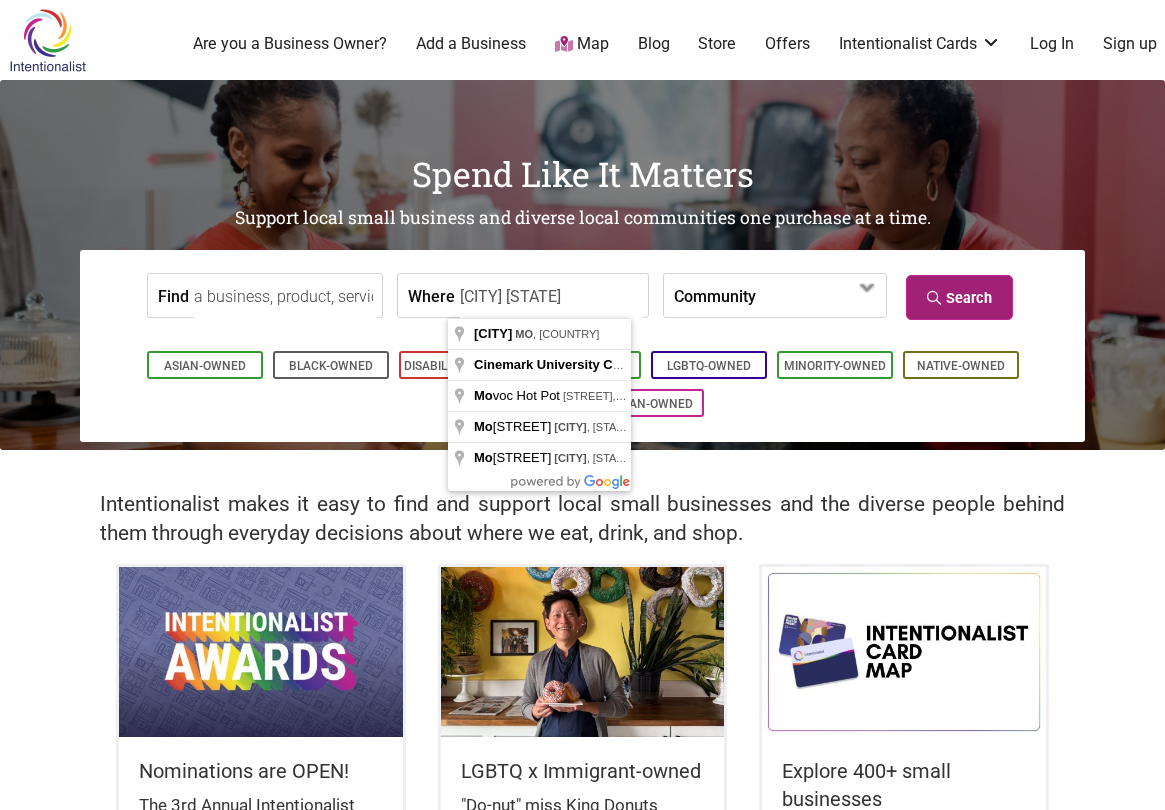 type on "[CITY] [STATE]" 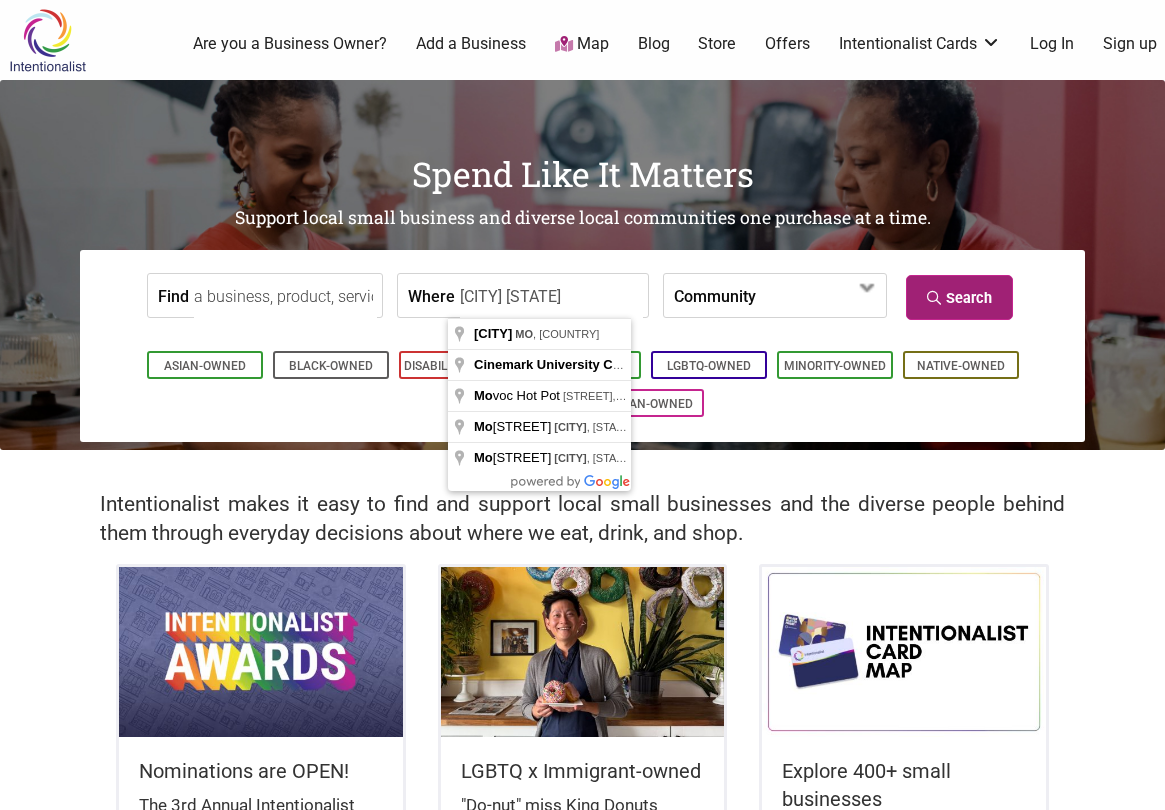 click on "Search" at bounding box center (959, 297) 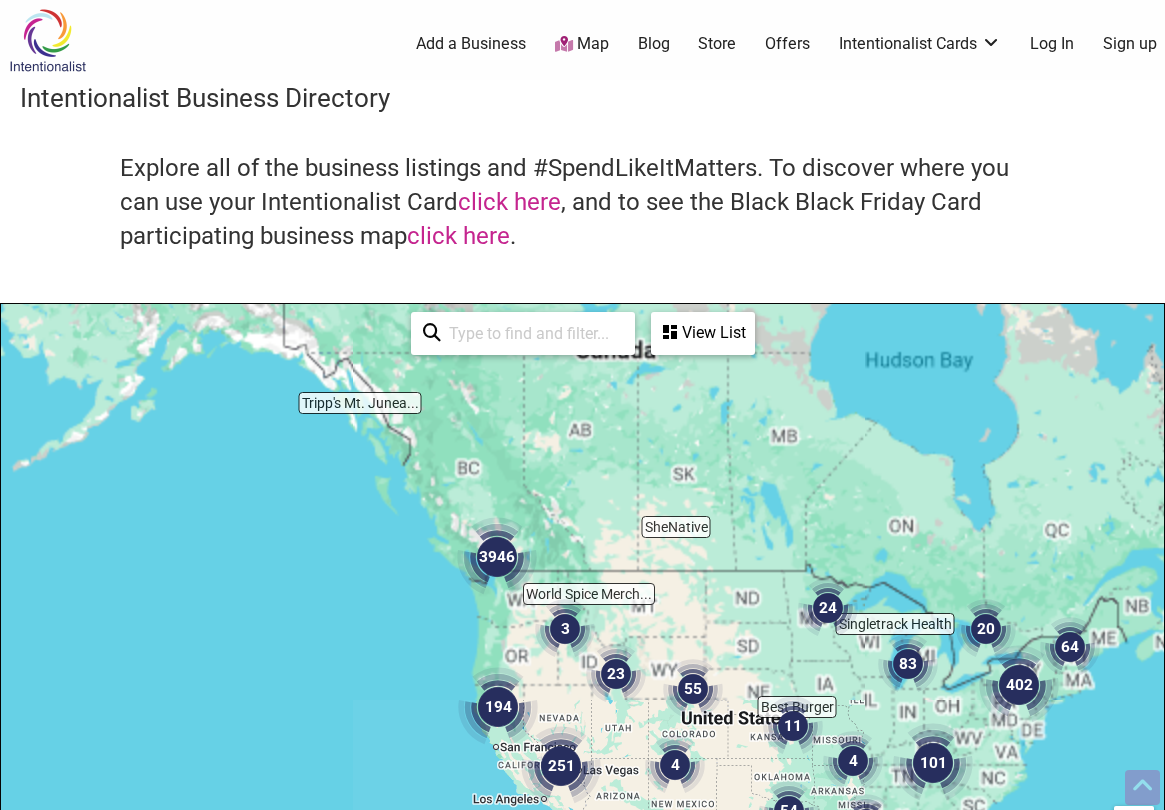 scroll, scrollTop: 500, scrollLeft: 0, axis: vertical 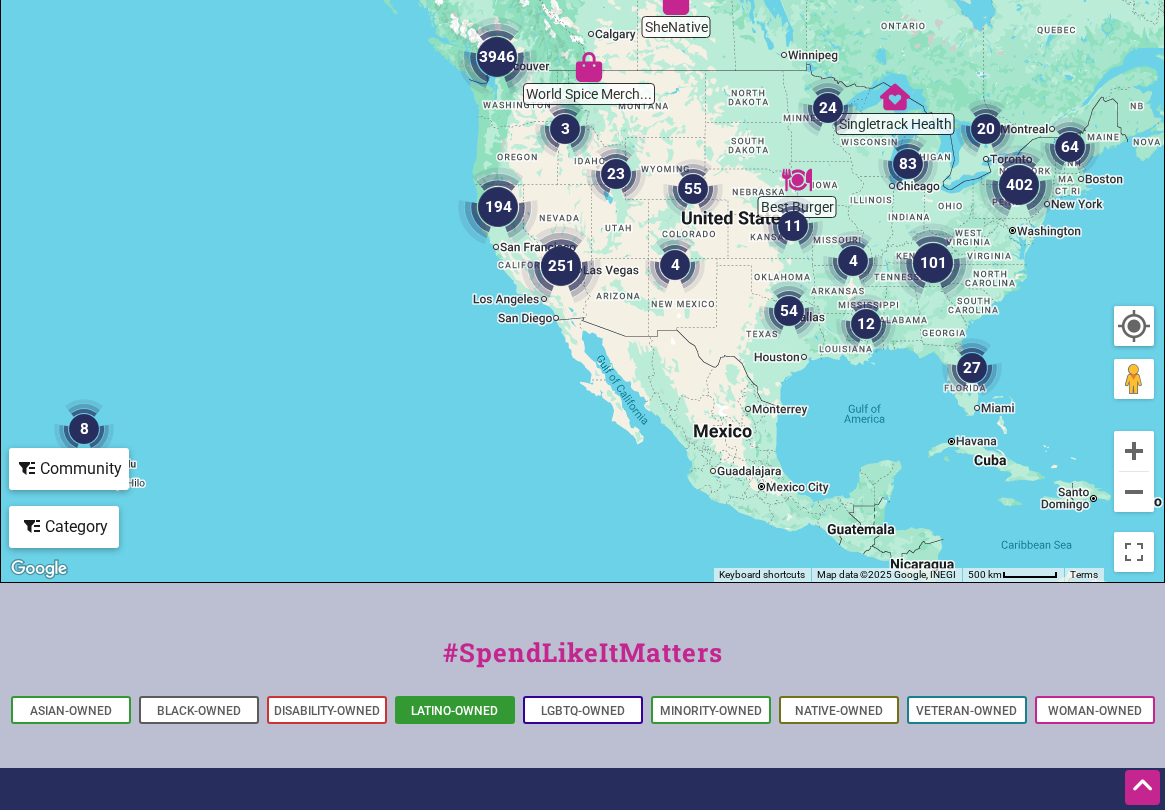 click on "Latino-Owned" at bounding box center (454, 711) 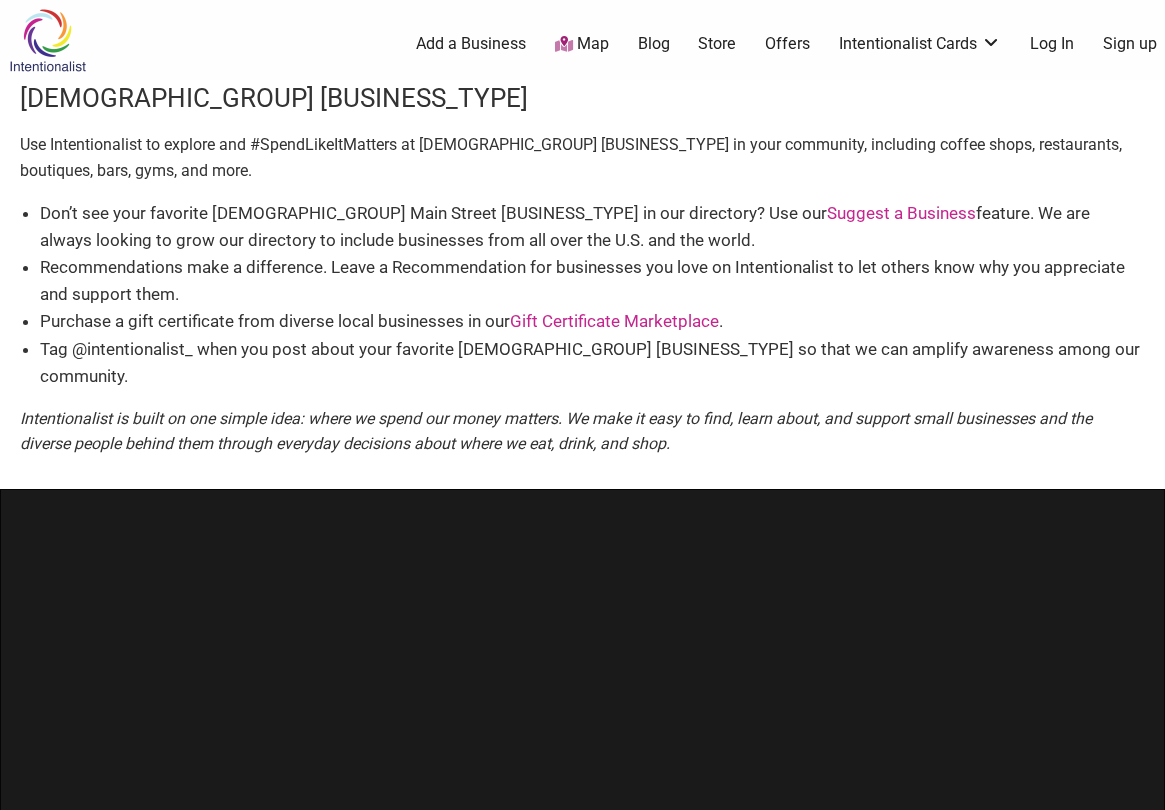 scroll, scrollTop: 0, scrollLeft: 0, axis: both 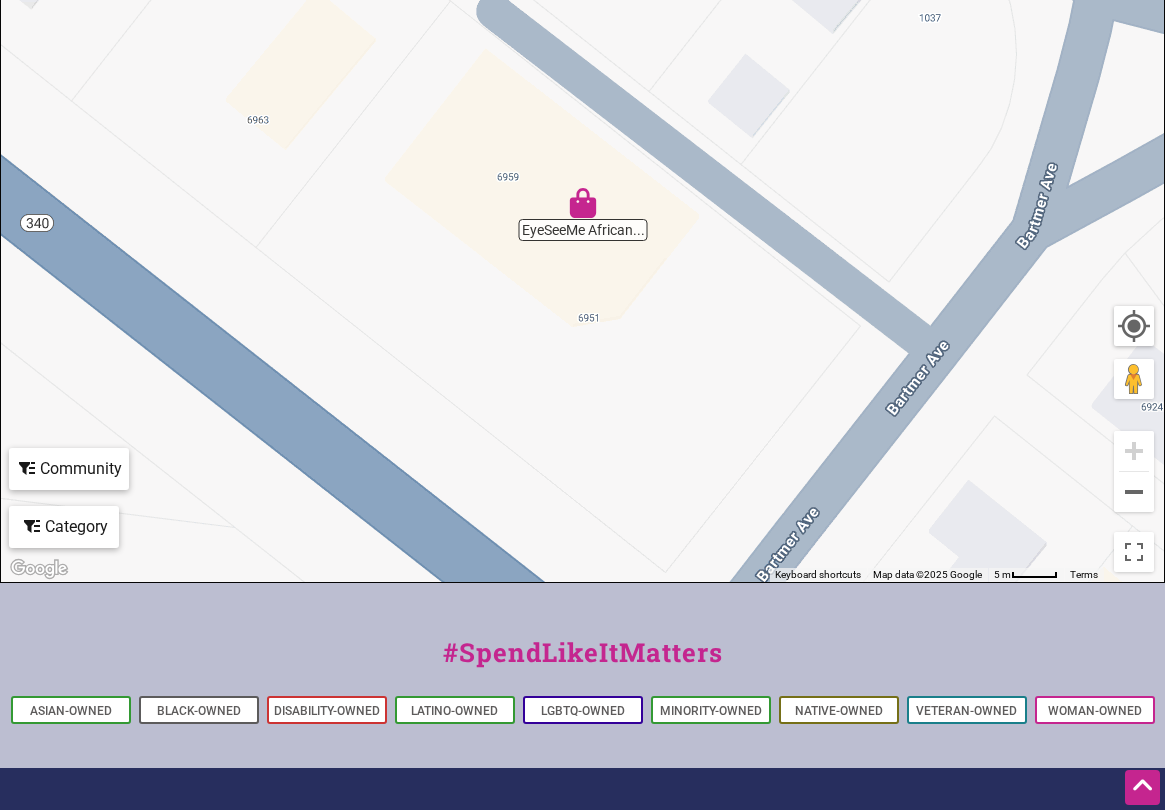 click at bounding box center [583, 203] 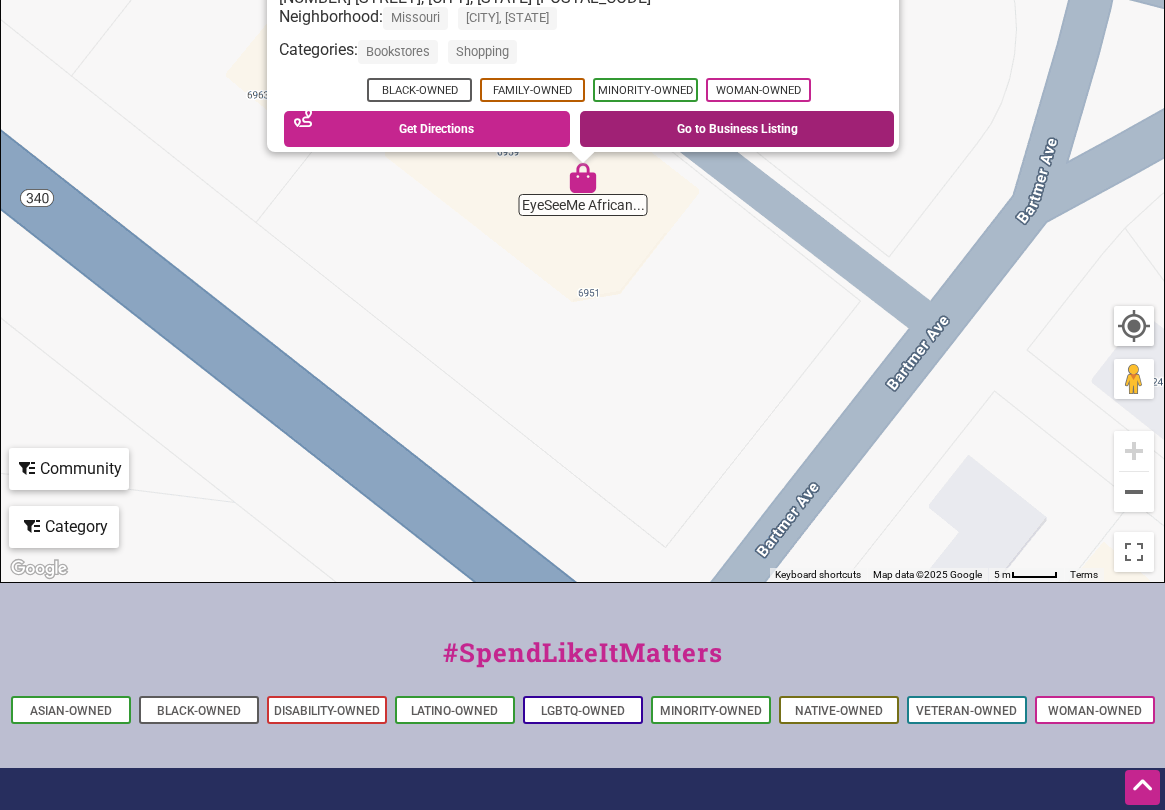 click on "Go to Business Listing" at bounding box center [737, 129] 